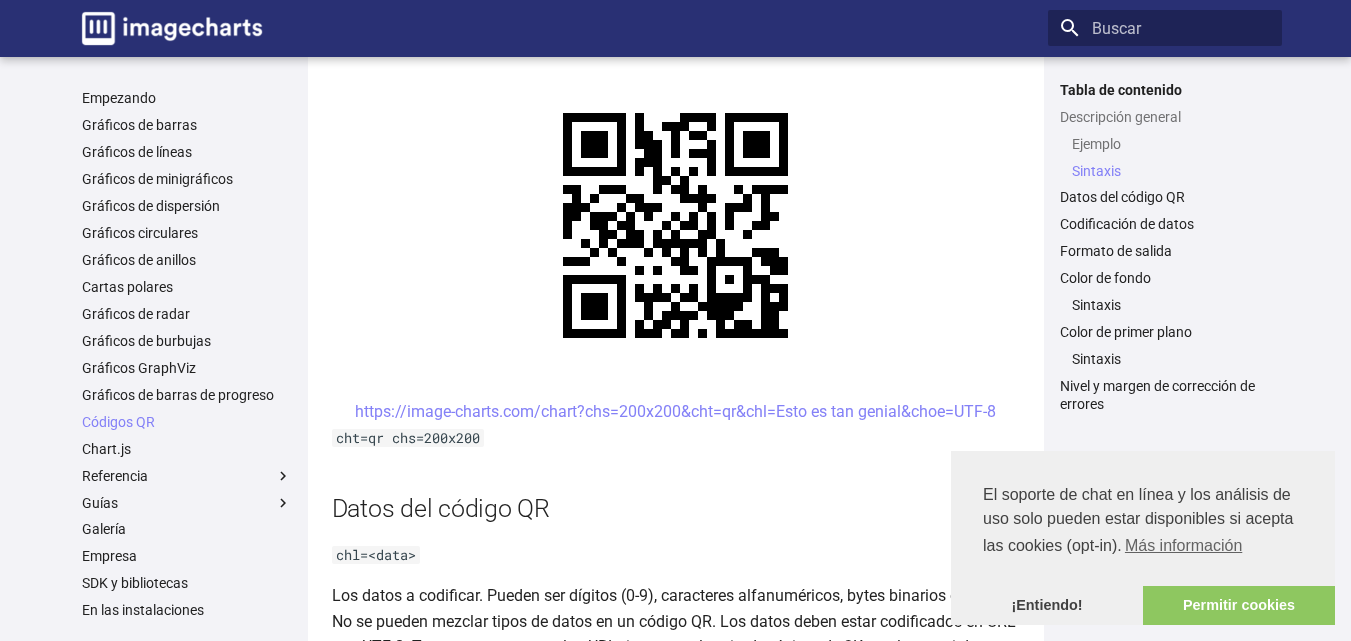 scroll, scrollTop: 1000, scrollLeft: 0, axis: vertical 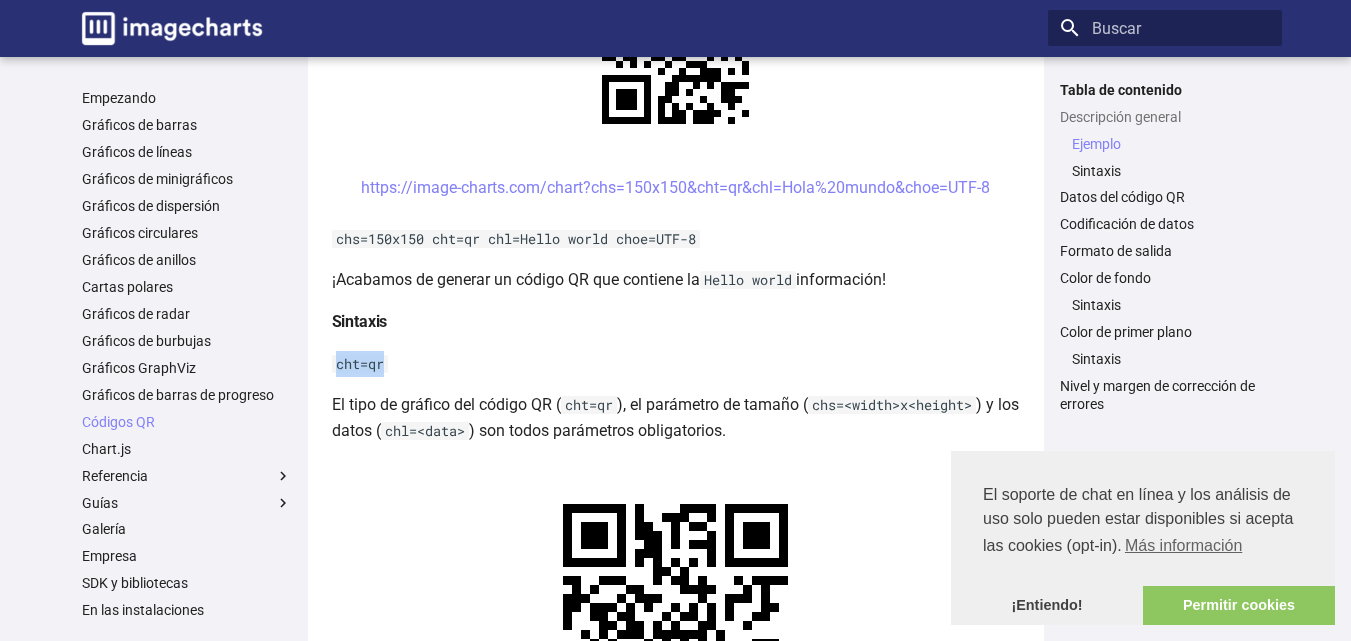 drag, startPoint x: 336, startPoint y: 370, endPoint x: 400, endPoint y: 368, distance: 64.03124 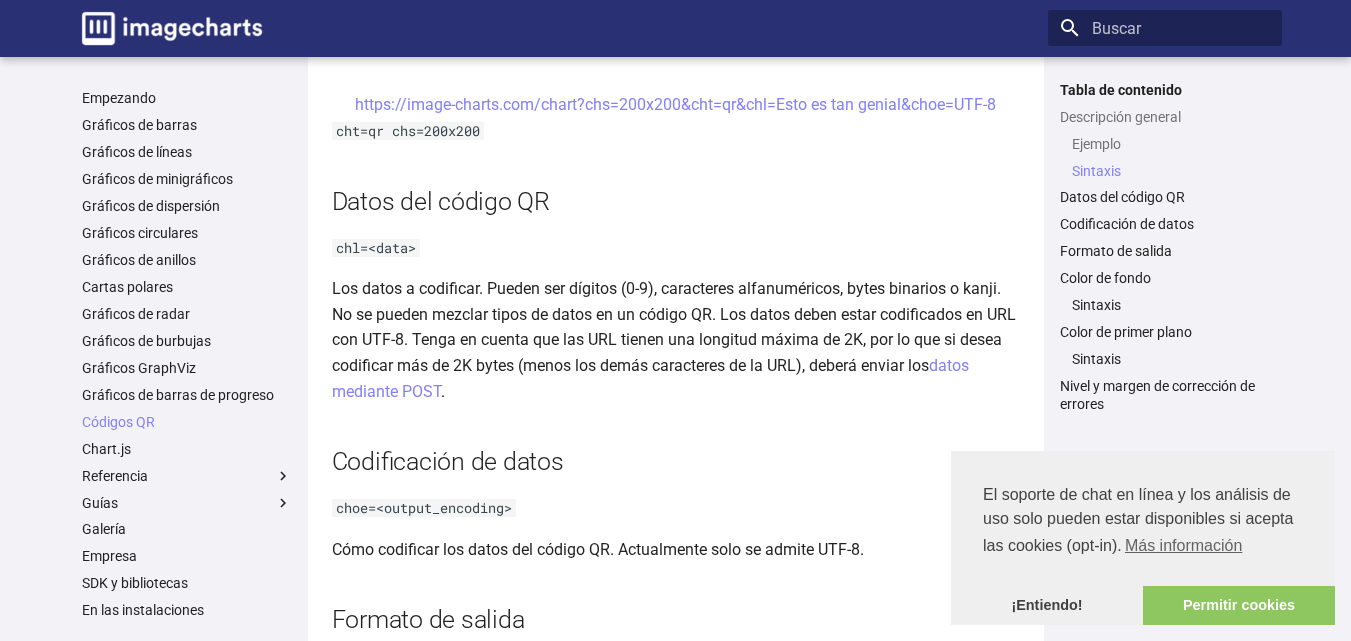 scroll, scrollTop: 1300, scrollLeft: 0, axis: vertical 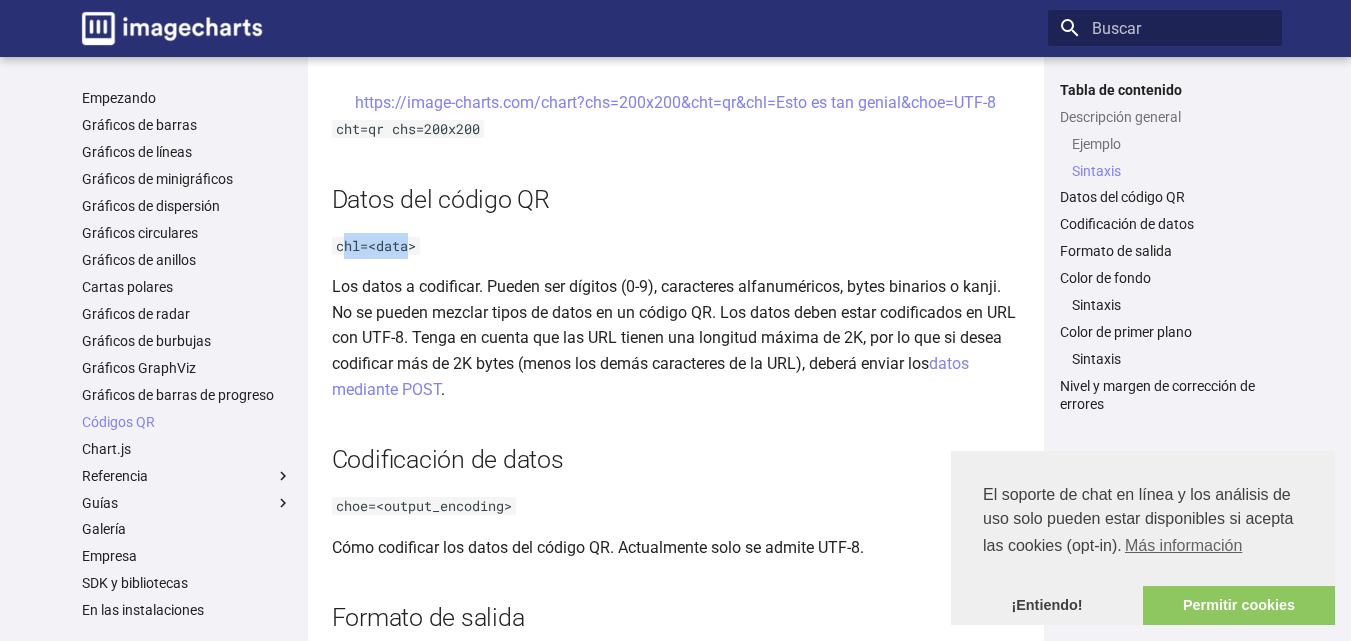 drag, startPoint x: 340, startPoint y: 247, endPoint x: 412, endPoint y: 254, distance: 72.33948 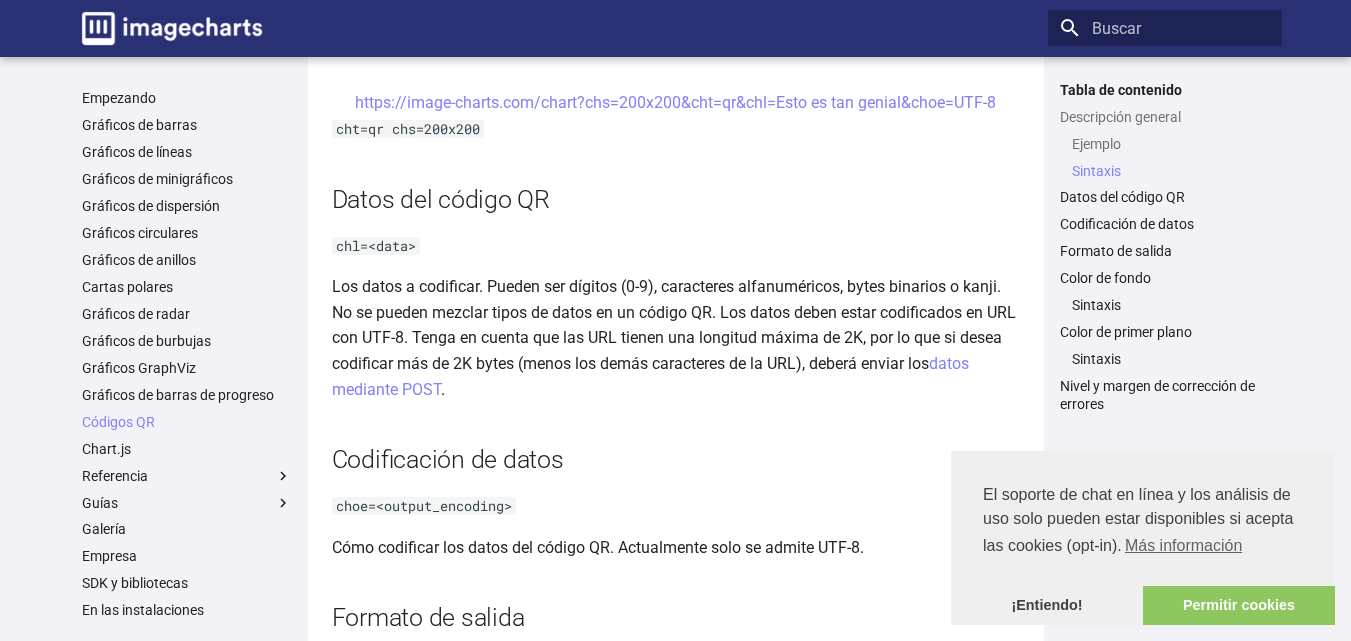 click on "chl=<data>" at bounding box center (376, 246) 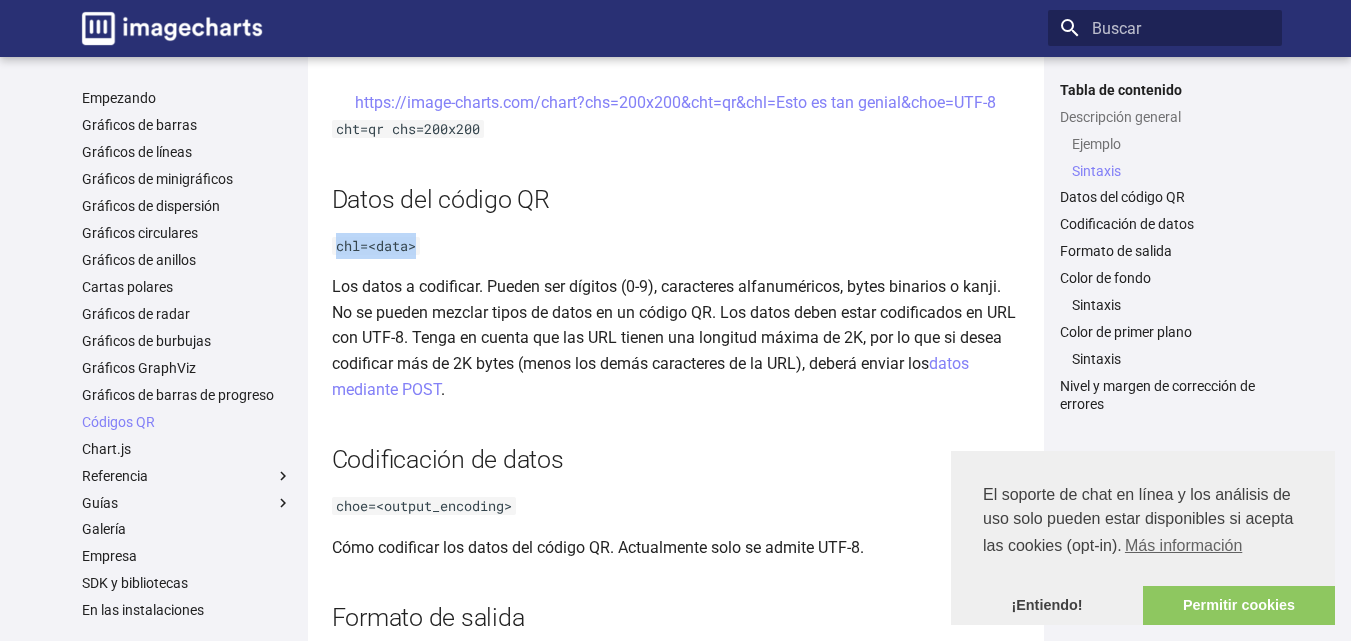drag, startPoint x: 336, startPoint y: 244, endPoint x: 434, endPoint y: 255, distance: 98.61542 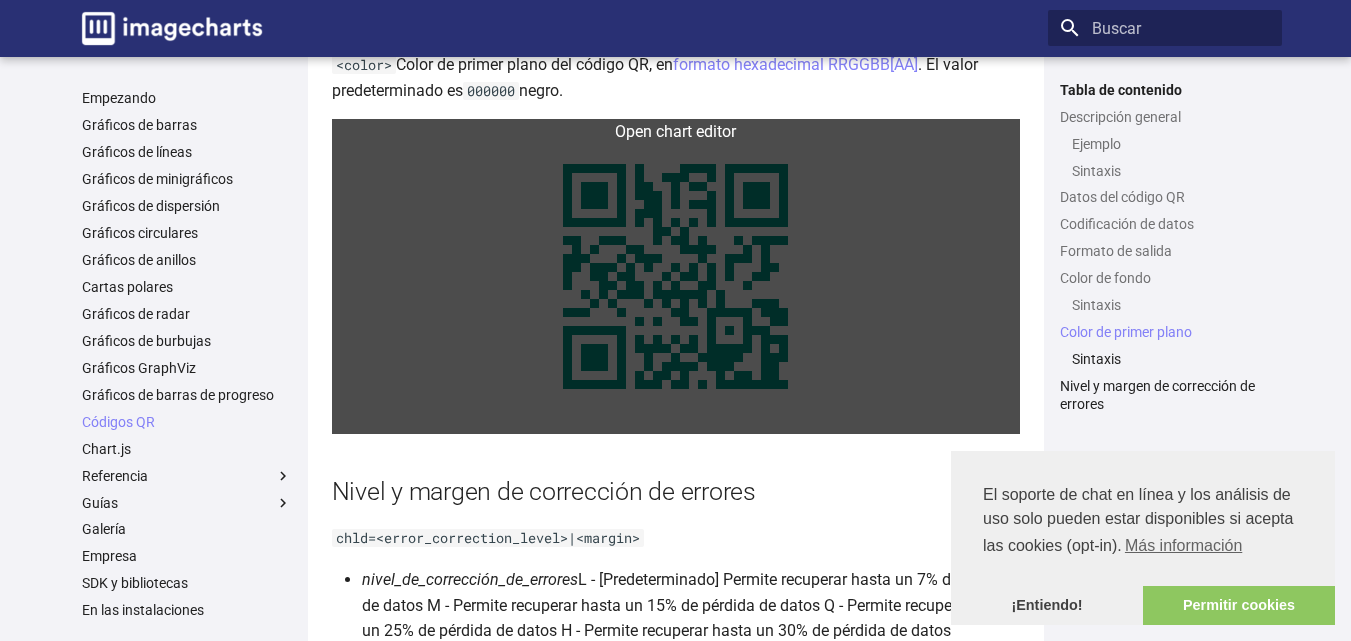 scroll, scrollTop: 3100, scrollLeft: 0, axis: vertical 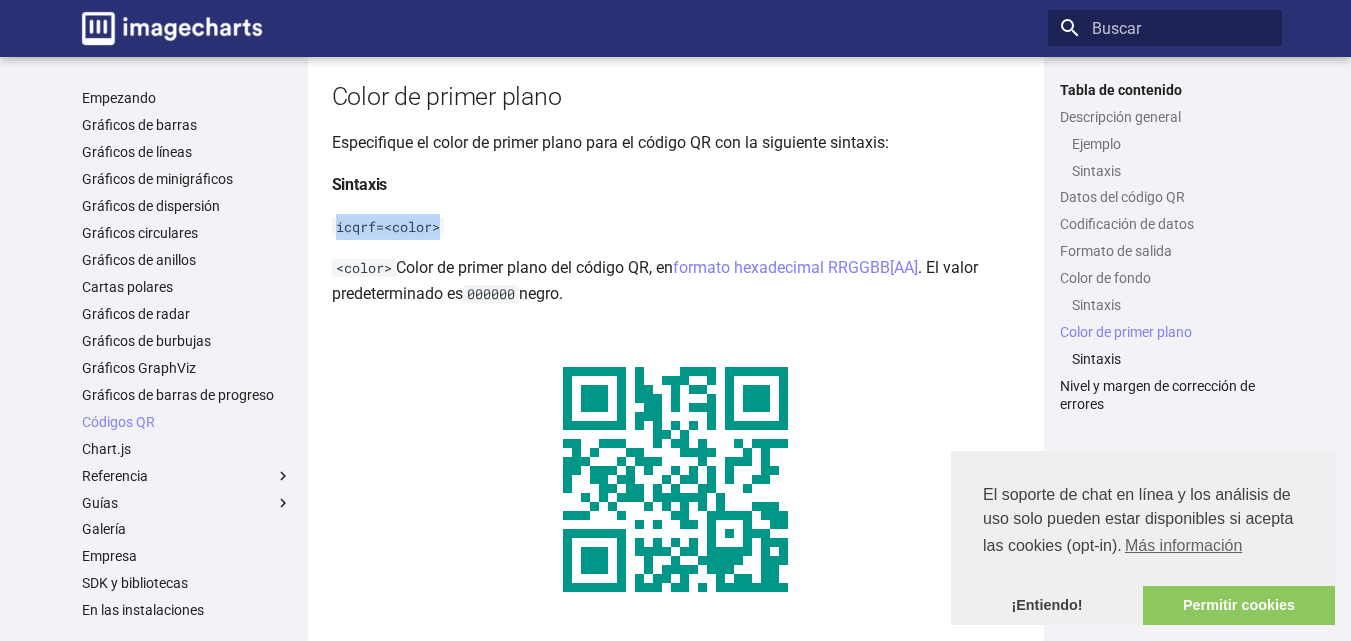 drag, startPoint x: 336, startPoint y: 226, endPoint x: 483, endPoint y: 233, distance: 147.16656 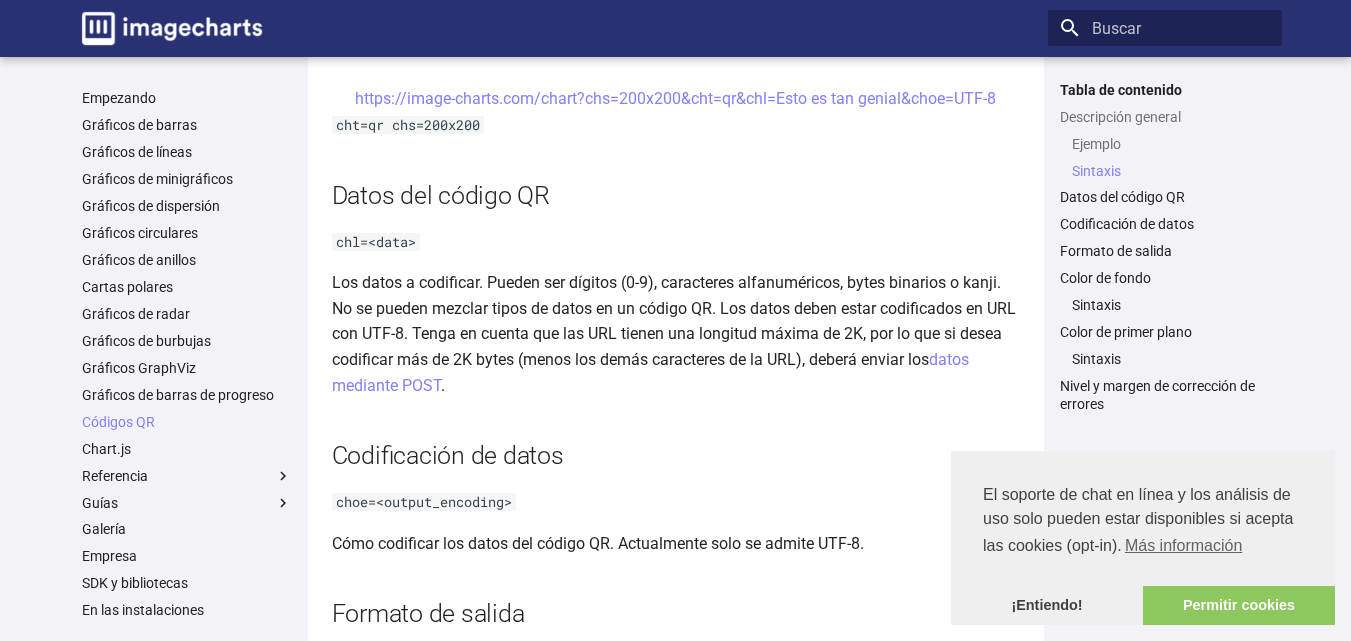 scroll, scrollTop: 1300, scrollLeft: 0, axis: vertical 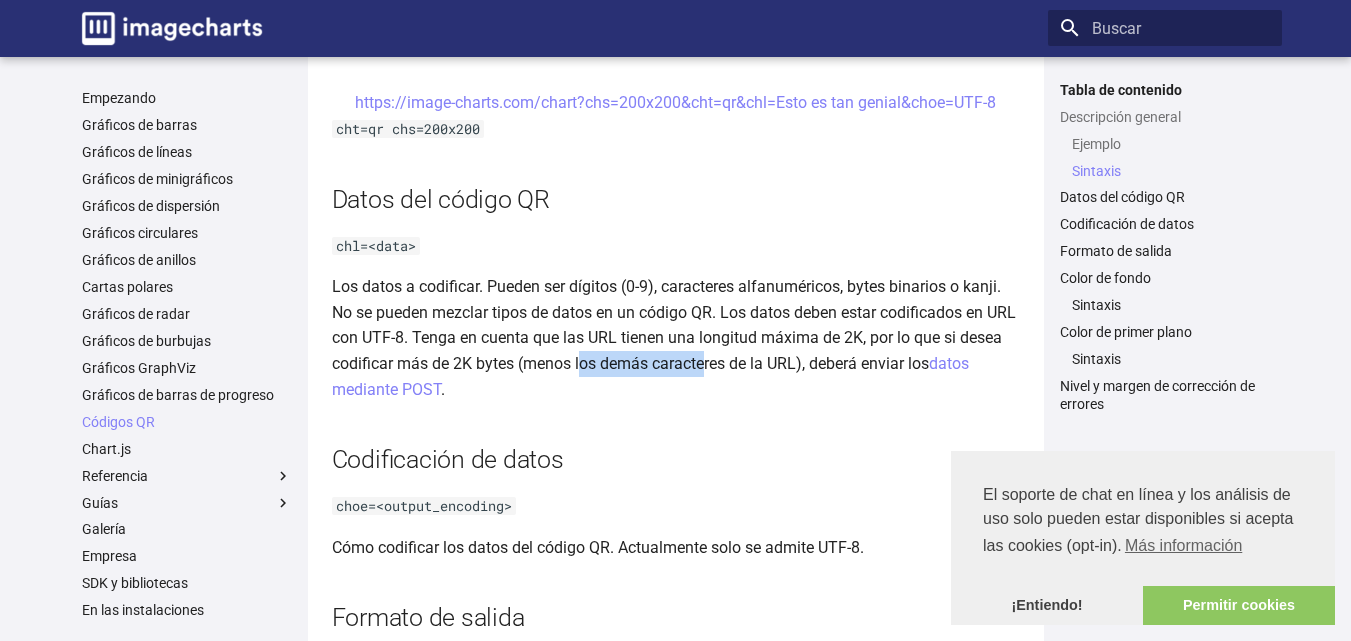 click on "Los datos a codificar. Pueden ser dígitos (0-9), caracteres alfanuméricos, bytes binarios o kanji. No se pueden mezclar tipos de datos en un código QR. Los datos deben estar codificados en URL con UTF-8. Tenga en cuenta que las URL tienen una longitud máxima de 2K, por lo que si desea codificar más de 2K bytes (menos los demás caracteres de la URL), deberá enviar los" at bounding box center (674, 325) 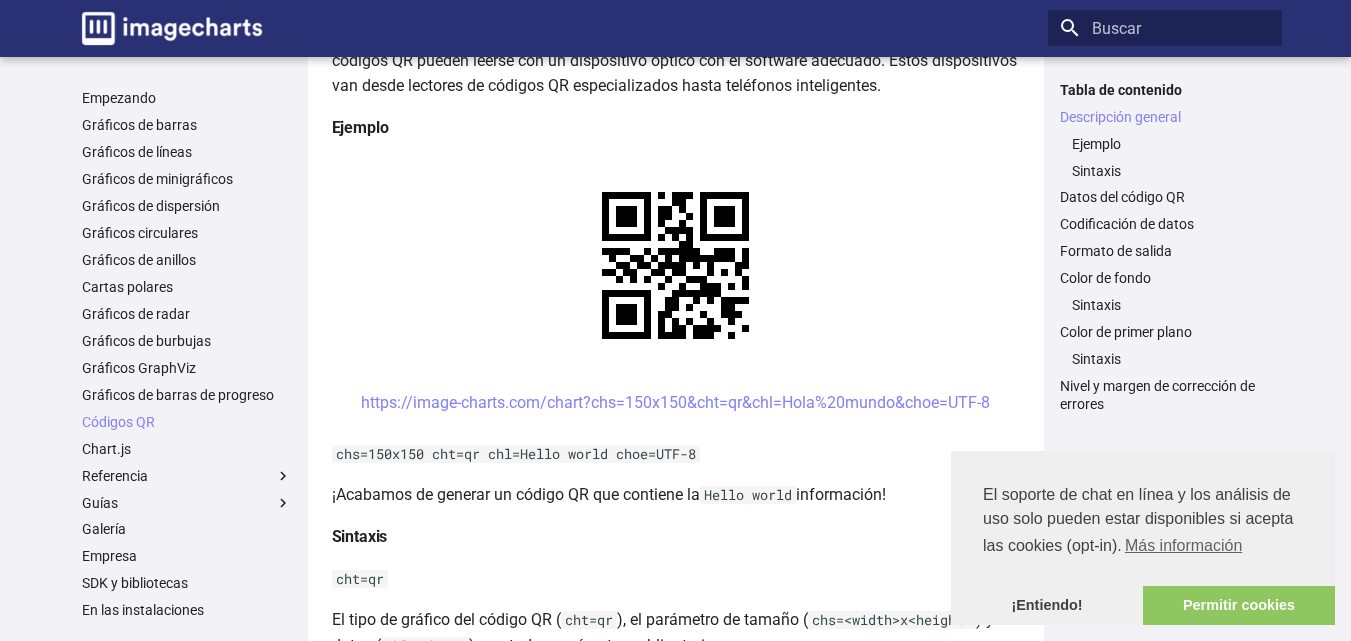 scroll, scrollTop: 400, scrollLeft: 0, axis: vertical 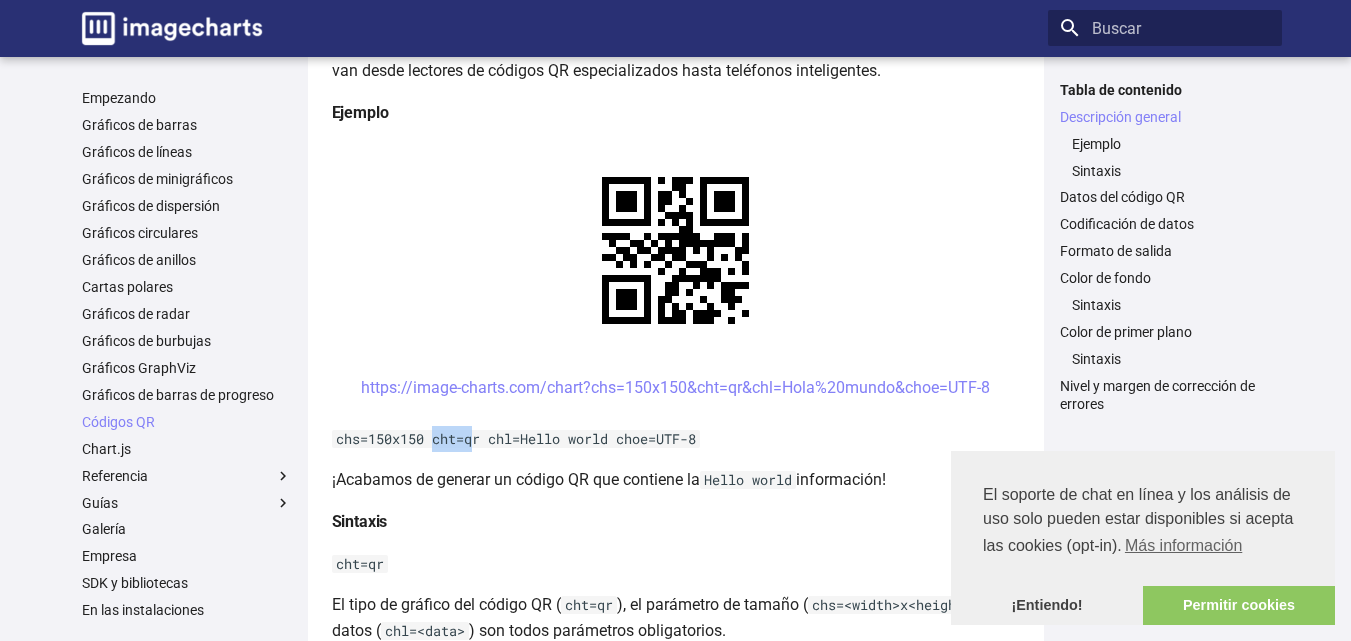 drag, startPoint x: 476, startPoint y: 440, endPoint x: 435, endPoint y: 442, distance: 41.04875 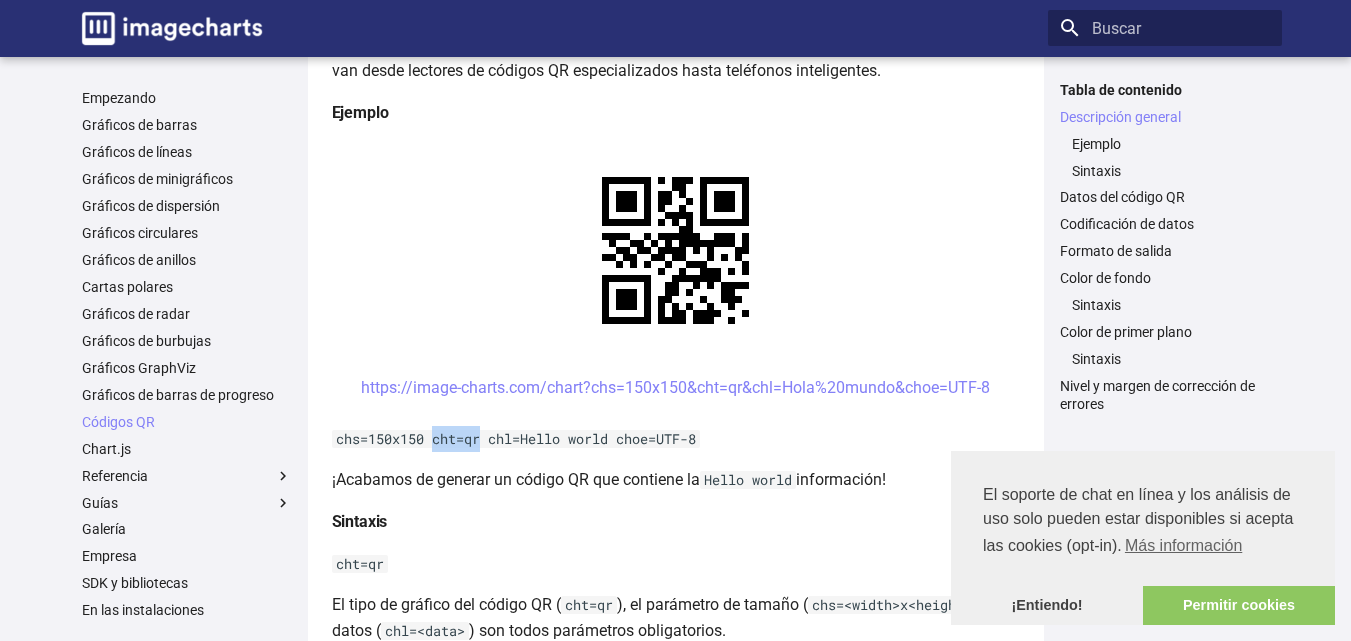 drag, startPoint x: 481, startPoint y: 437, endPoint x: 435, endPoint y: 443, distance: 46.389652 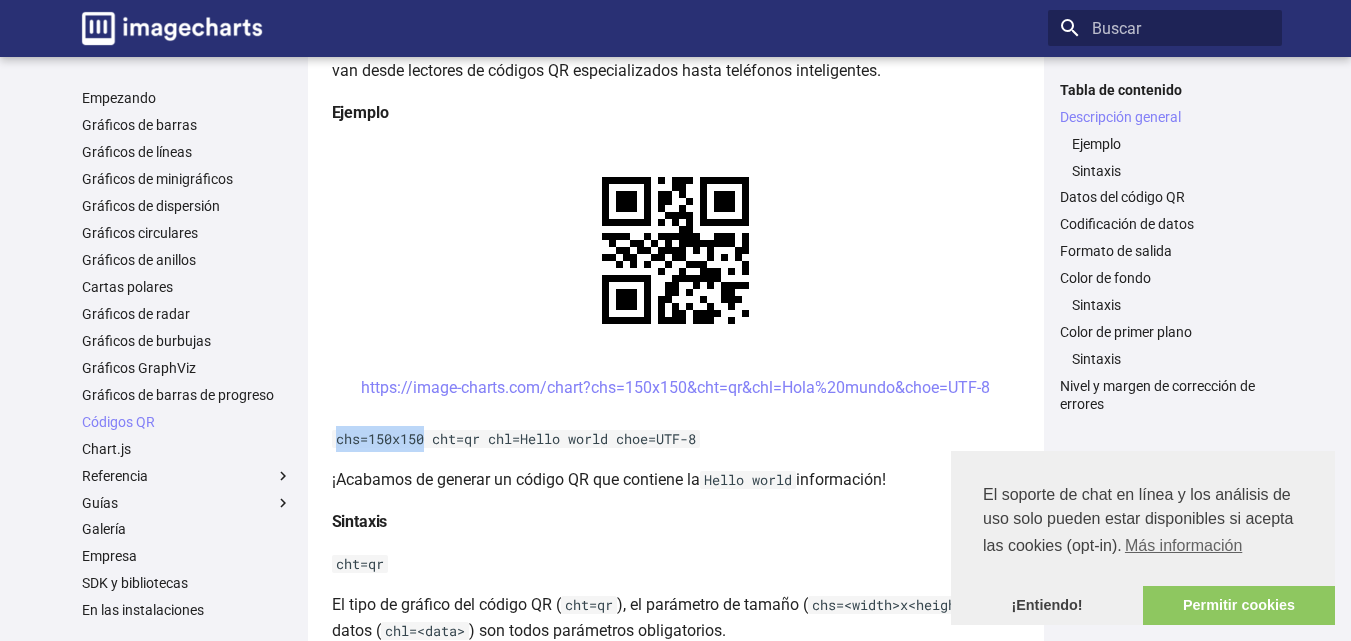 drag, startPoint x: 336, startPoint y: 440, endPoint x: 423, endPoint y: 444, distance: 87.0919 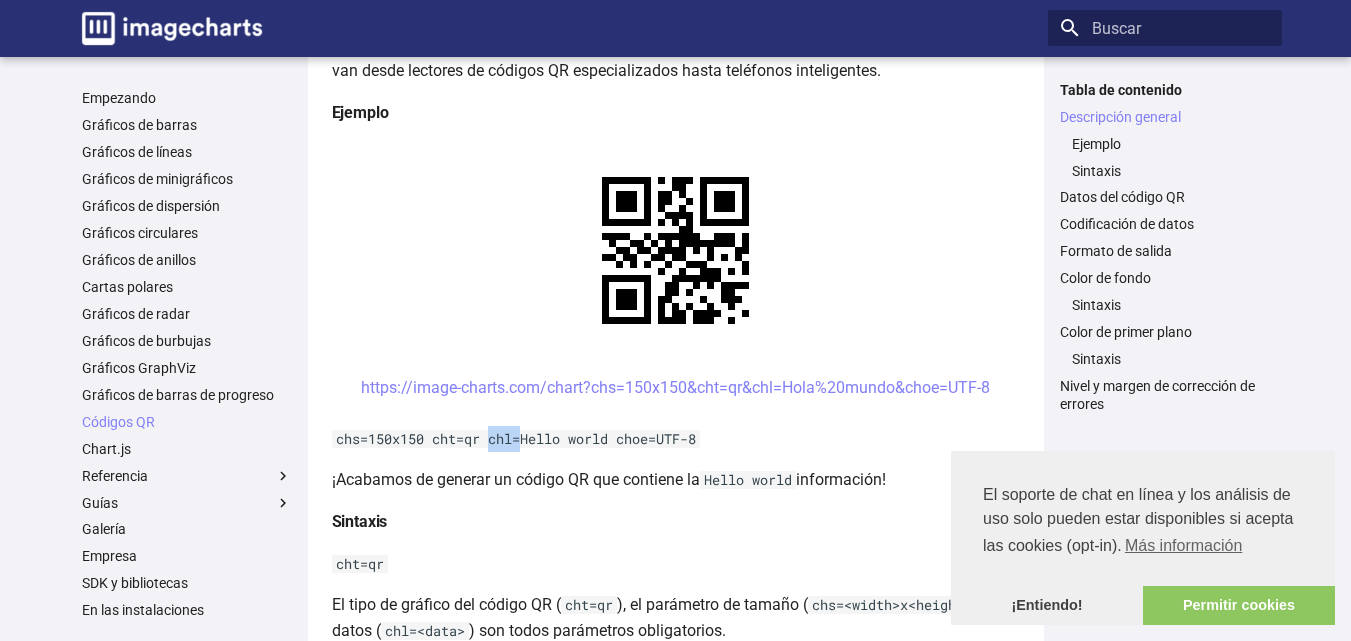 drag, startPoint x: 493, startPoint y: 439, endPoint x: 525, endPoint y: 444, distance: 32.38827 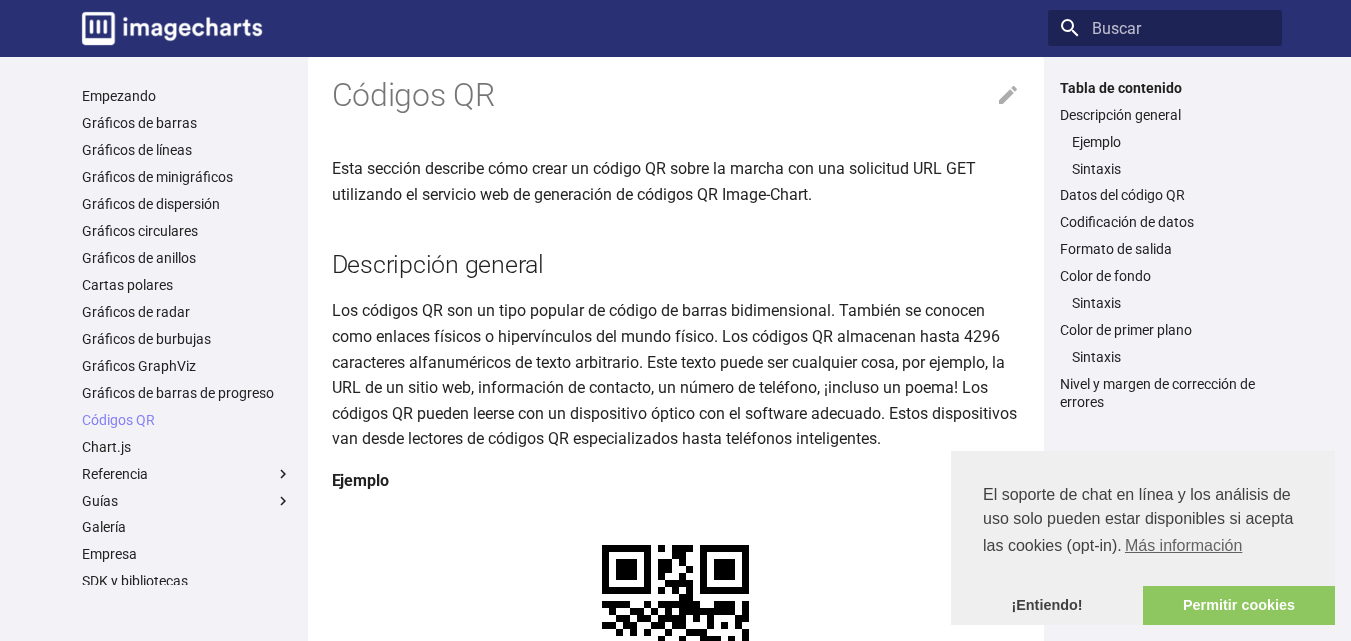scroll, scrollTop: 0, scrollLeft: 0, axis: both 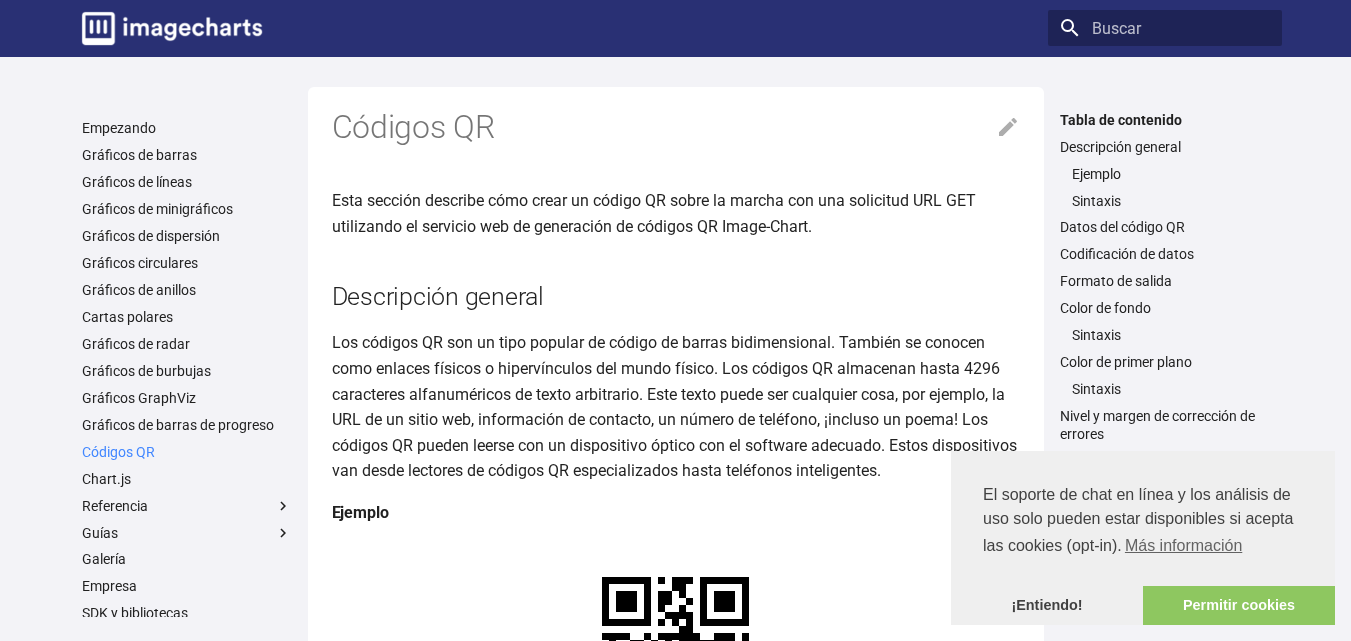 click on "Códigos QR" at bounding box center (118, 452) 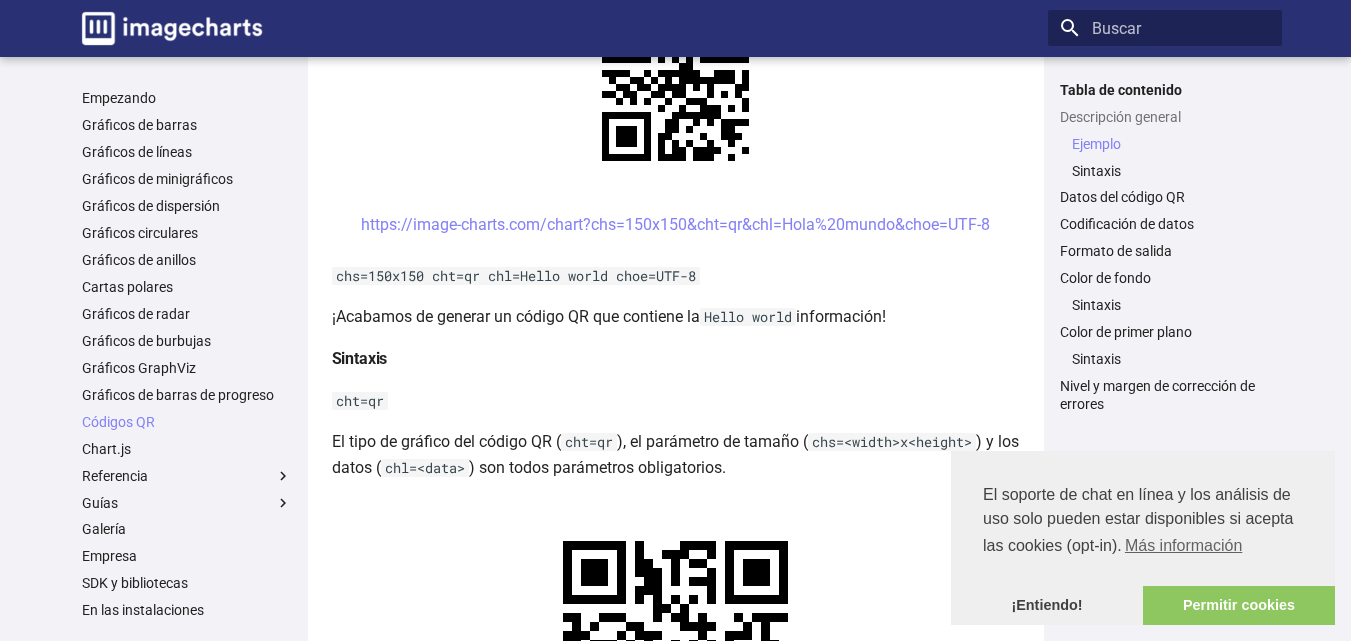 scroll, scrollTop: 600, scrollLeft: 0, axis: vertical 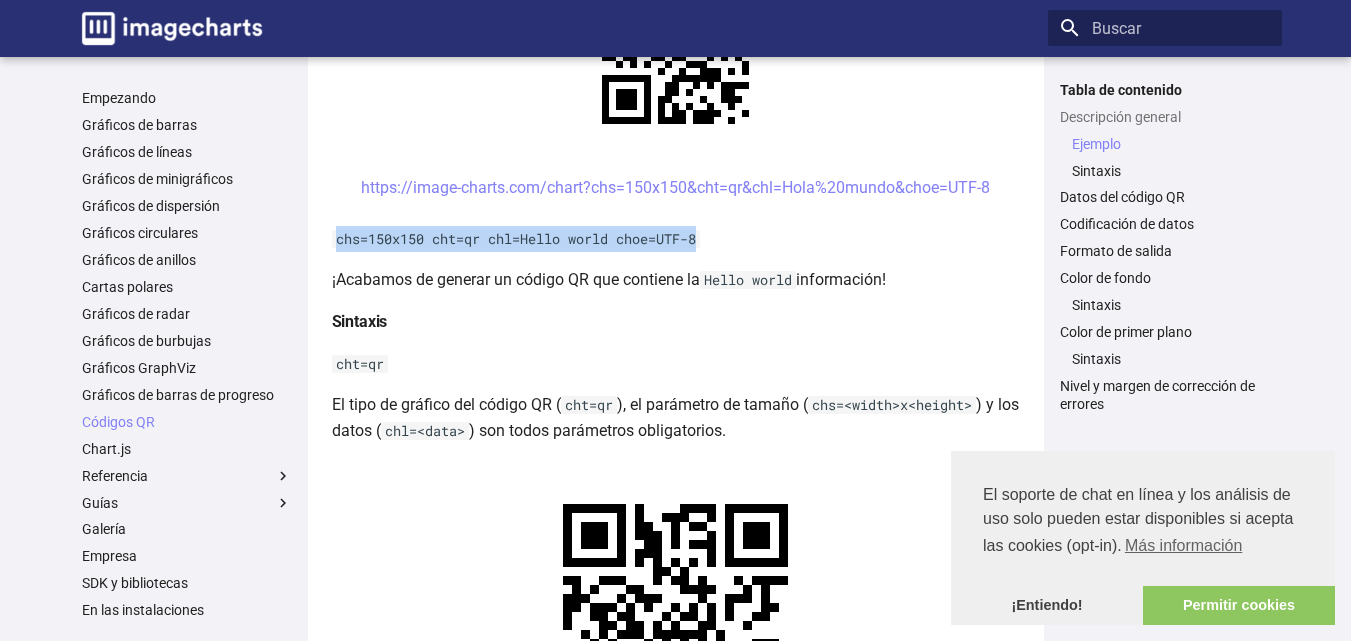 drag, startPoint x: 338, startPoint y: 233, endPoint x: 708, endPoint y: 247, distance: 370.26477 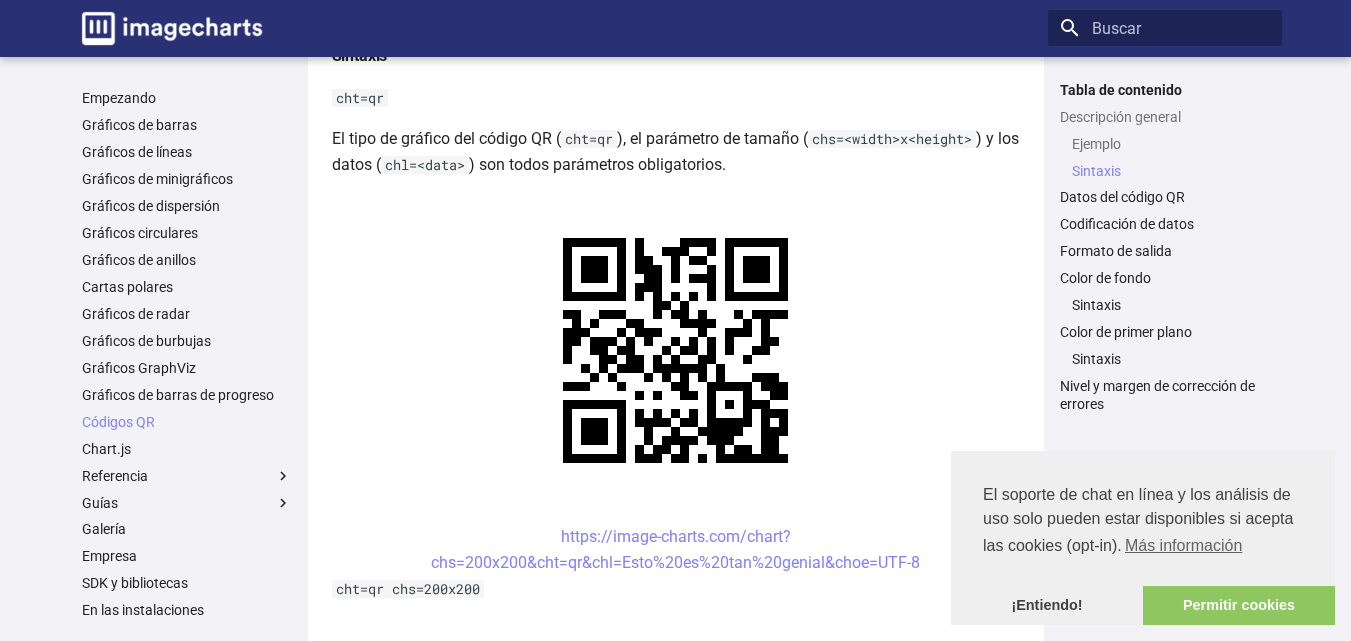 scroll, scrollTop: 900, scrollLeft: 0, axis: vertical 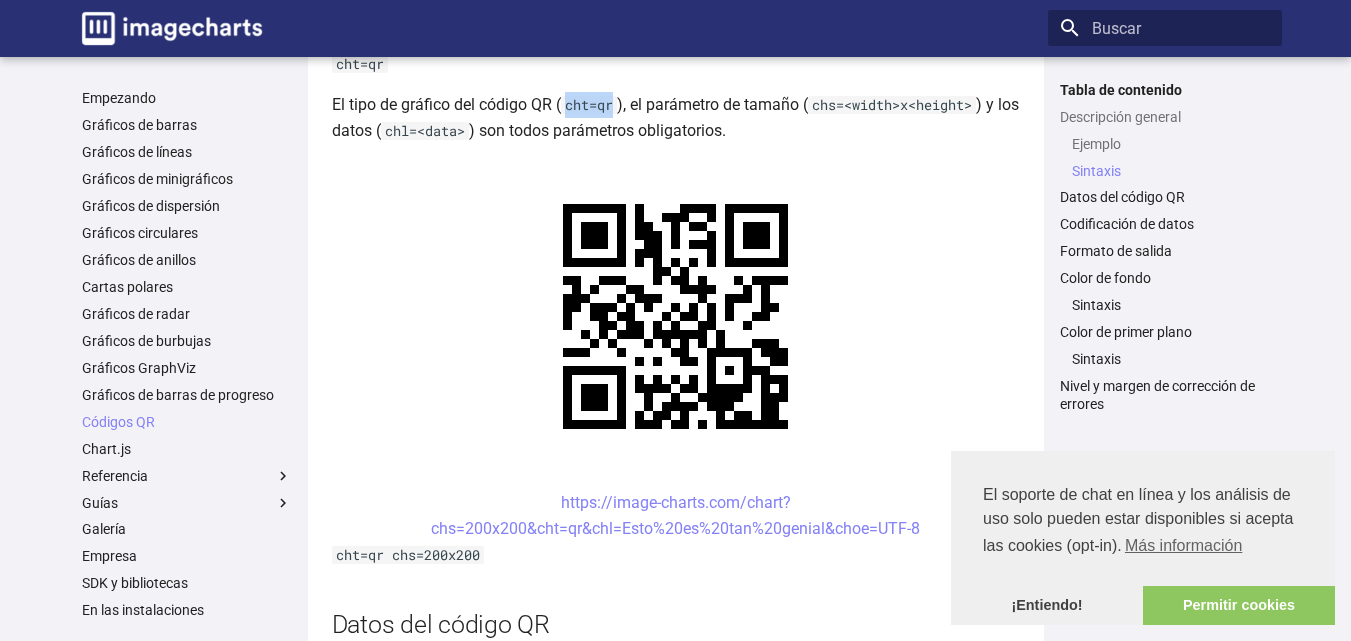drag, startPoint x: 571, startPoint y: 104, endPoint x: 620, endPoint y: 109, distance: 49.25444 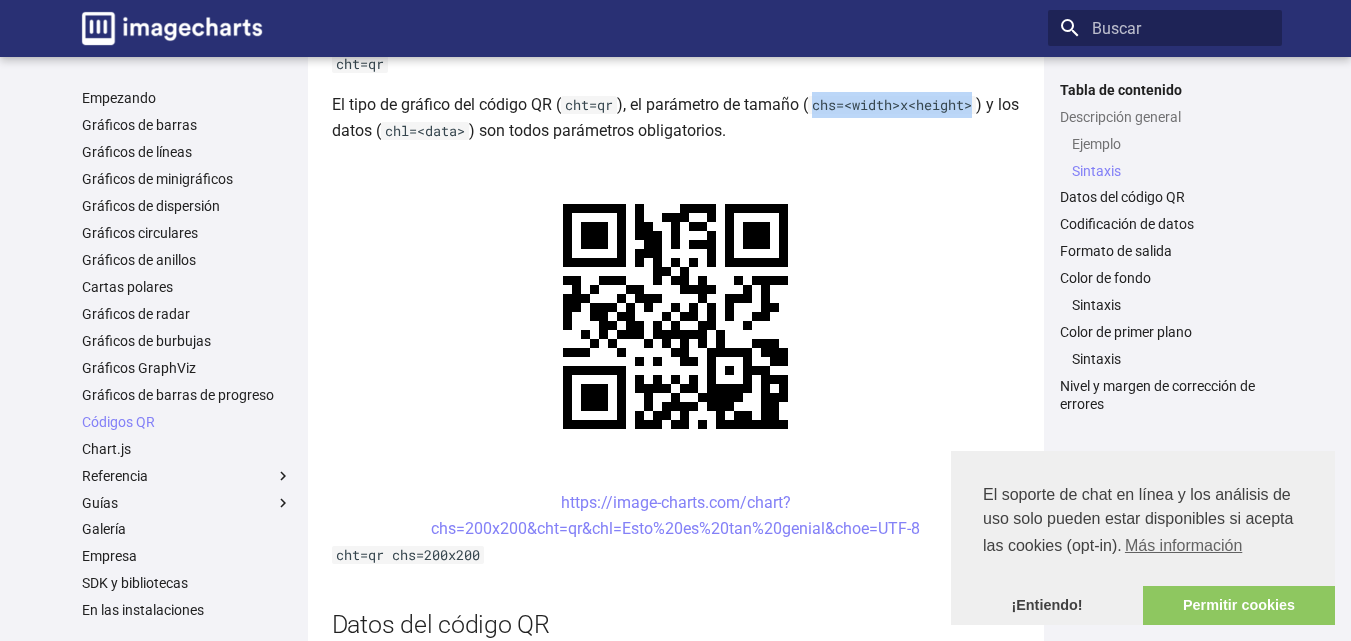 drag, startPoint x: 826, startPoint y: 104, endPoint x: 988, endPoint y: 112, distance: 162.19742 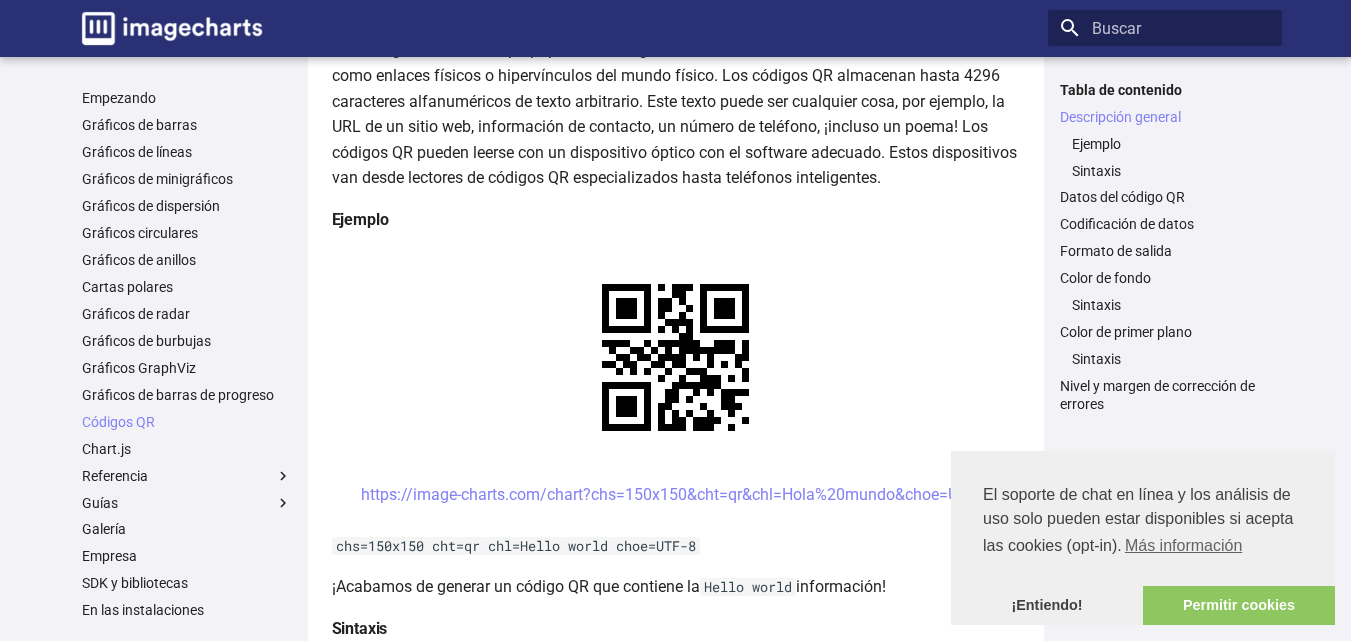 scroll, scrollTop: 300, scrollLeft: 0, axis: vertical 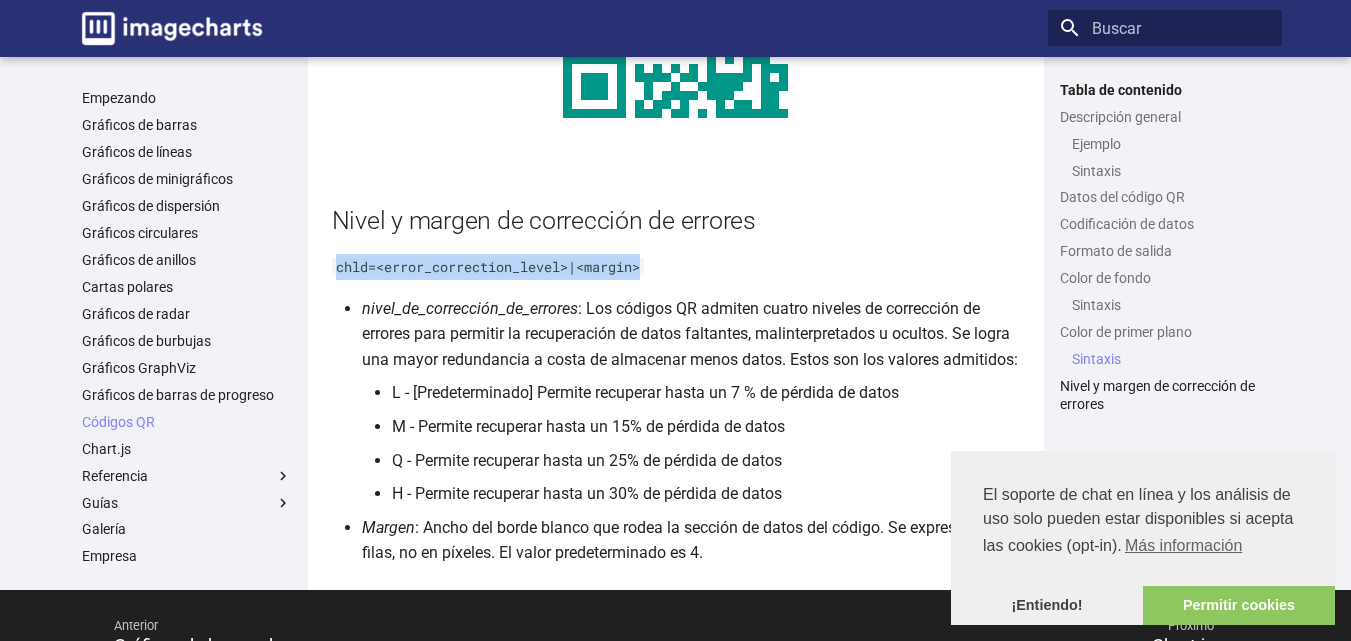 drag, startPoint x: 338, startPoint y: 242, endPoint x: 647, endPoint y: 236, distance: 309.05826 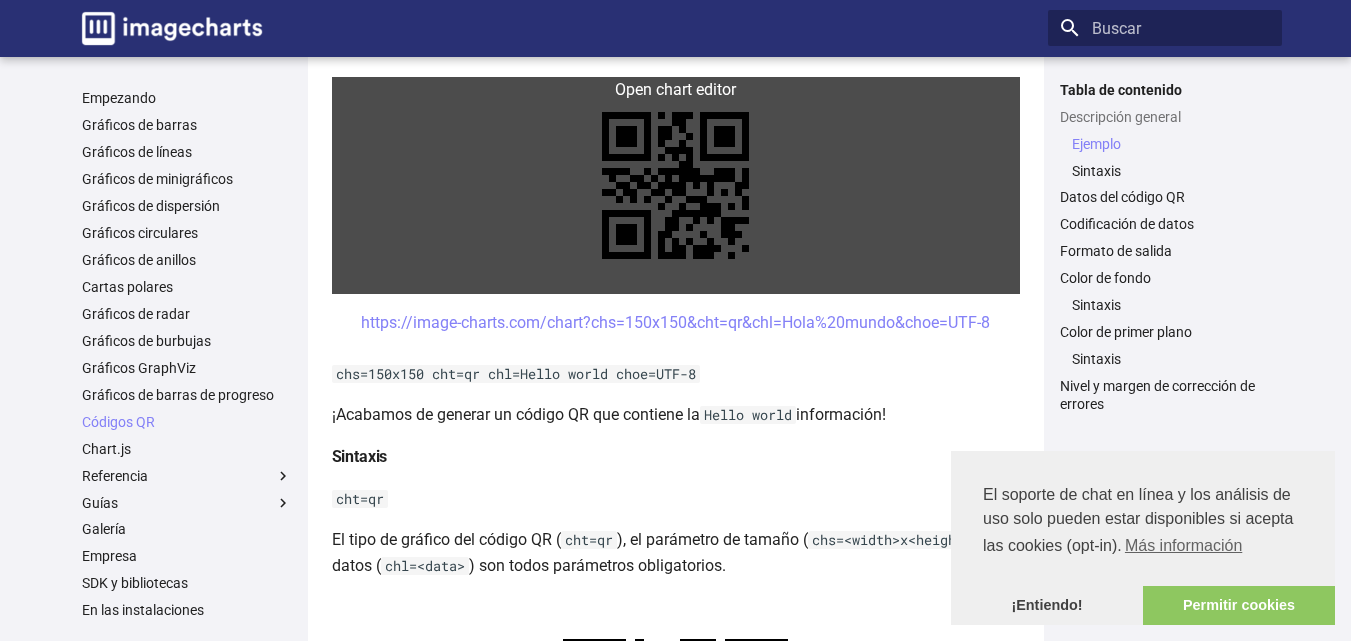 scroll, scrollTop: 500, scrollLeft: 0, axis: vertical 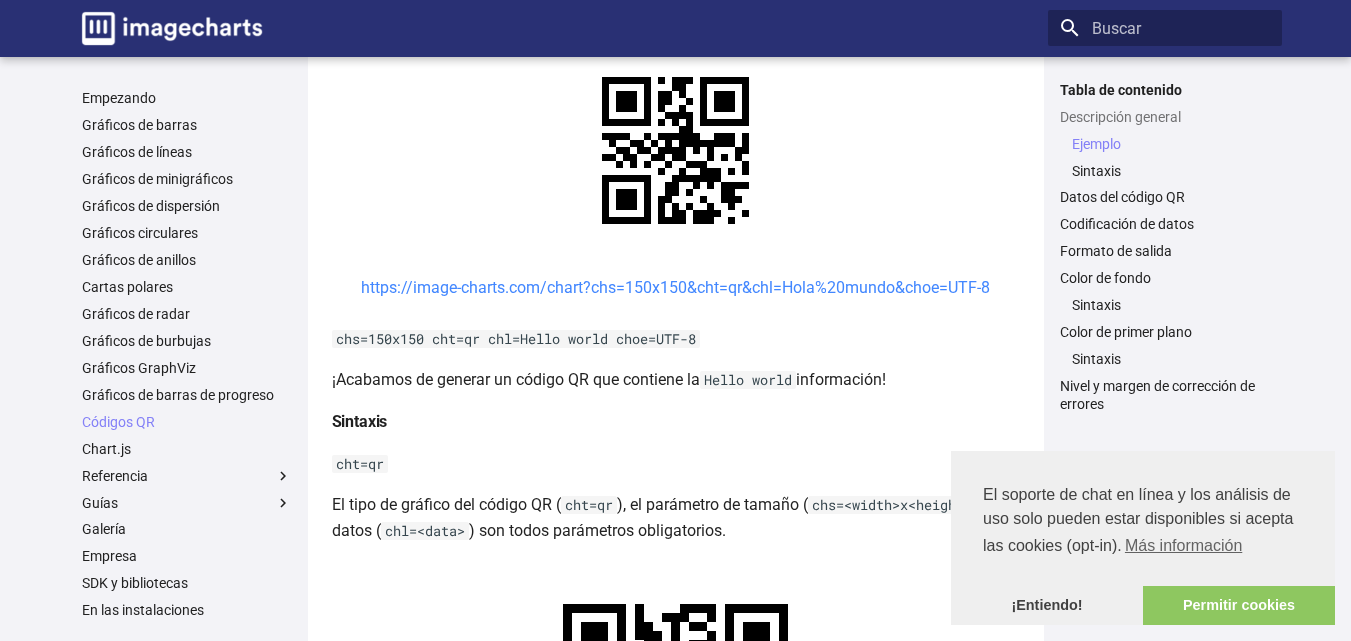 click on "Códigos QR   Esta sección describe cómo crear un código QR sobre la marcha con una solicitud URL GET utilizando el servicio web de generación de códigos QR Image-Chart.   Descripción general   Los códigos QR son un tipo popular de código de barras bidimensional. También se conocen como enlaces físicos o hipervínculos del mundo físico. Los códigos QR almacenan hasta 4296 caracteres alfanuméricos de texto arbitrario. Este texto puede ser cualquier cosa, por ejemplo, la URL de un sitio web, información de contacto, un número de teléfono, ¡incluso un poema! Los códigos QR pueden leerse con un dispositivo óptico con el software adecuado. Estos dispositivos van desde lectores de códigos QR especializados hasta teléfonos inteligentes.   Ejemplo       https://image-charts.com/chart?chs=150x150&cht=qr&chl=Hola%20mundo&choe=UTF-8 ​     chs=150x150 cht=qr chl=Hello world choe=UTF-8   ¡Acabamos de generar un código QR que contiene la  Hello world información!   Sintaxis   cht=qr" at bounding box center (676, 1626) 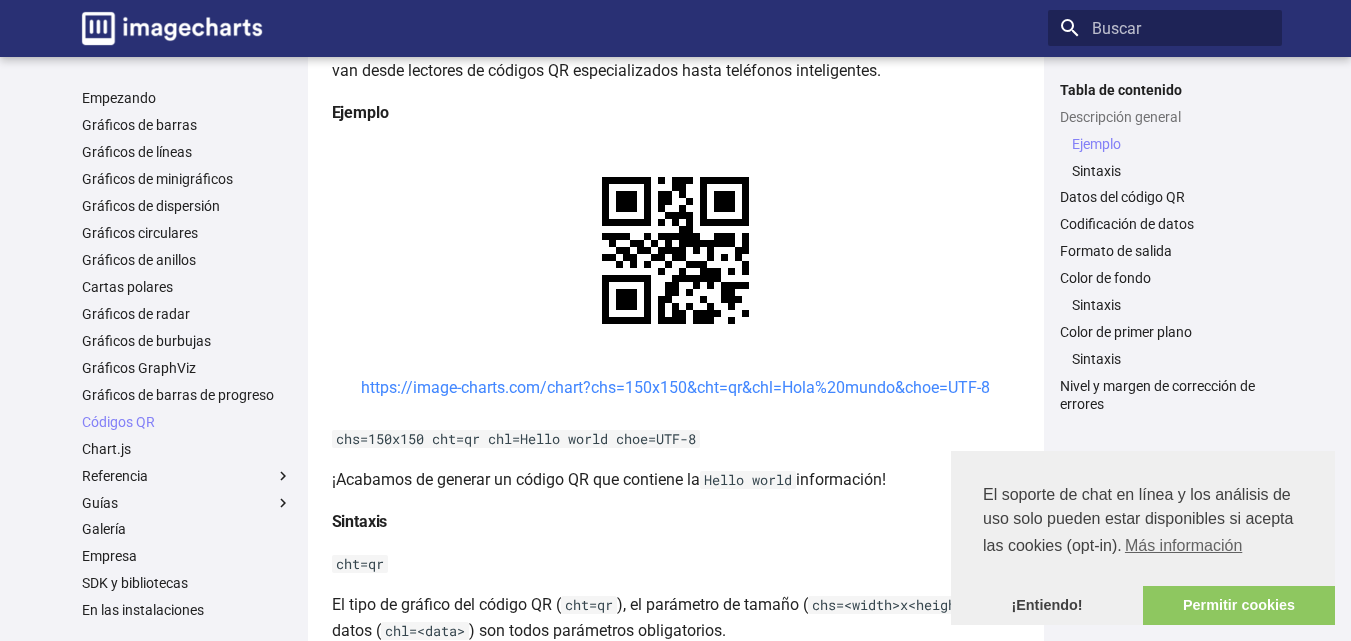 scroll, scrollTop: 500, scrollLeft: 0, axis: vertical 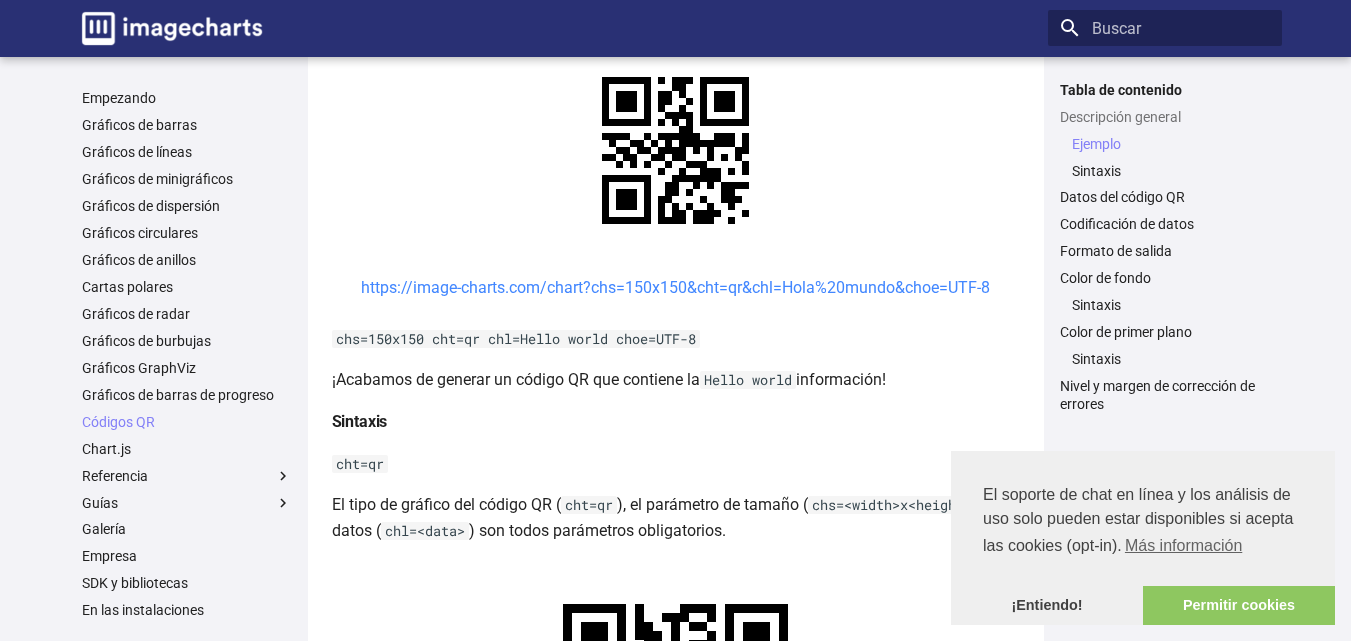 click on "https://image-charts.com/chart?chs=150x150&cht=qr&chl=Hola%20mundo&choe=UTF-8" at bounding box center (675, 287) 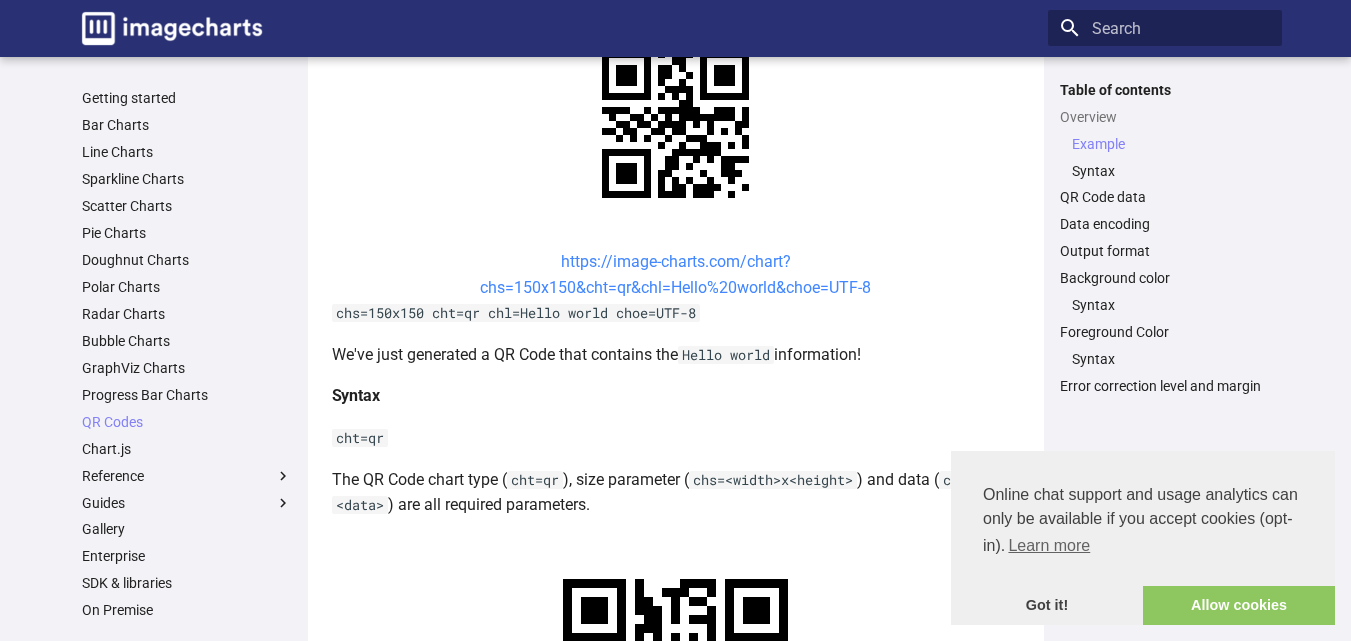 scroll, scrollTop: 474, scrollLeft: 0, axis: vertical 